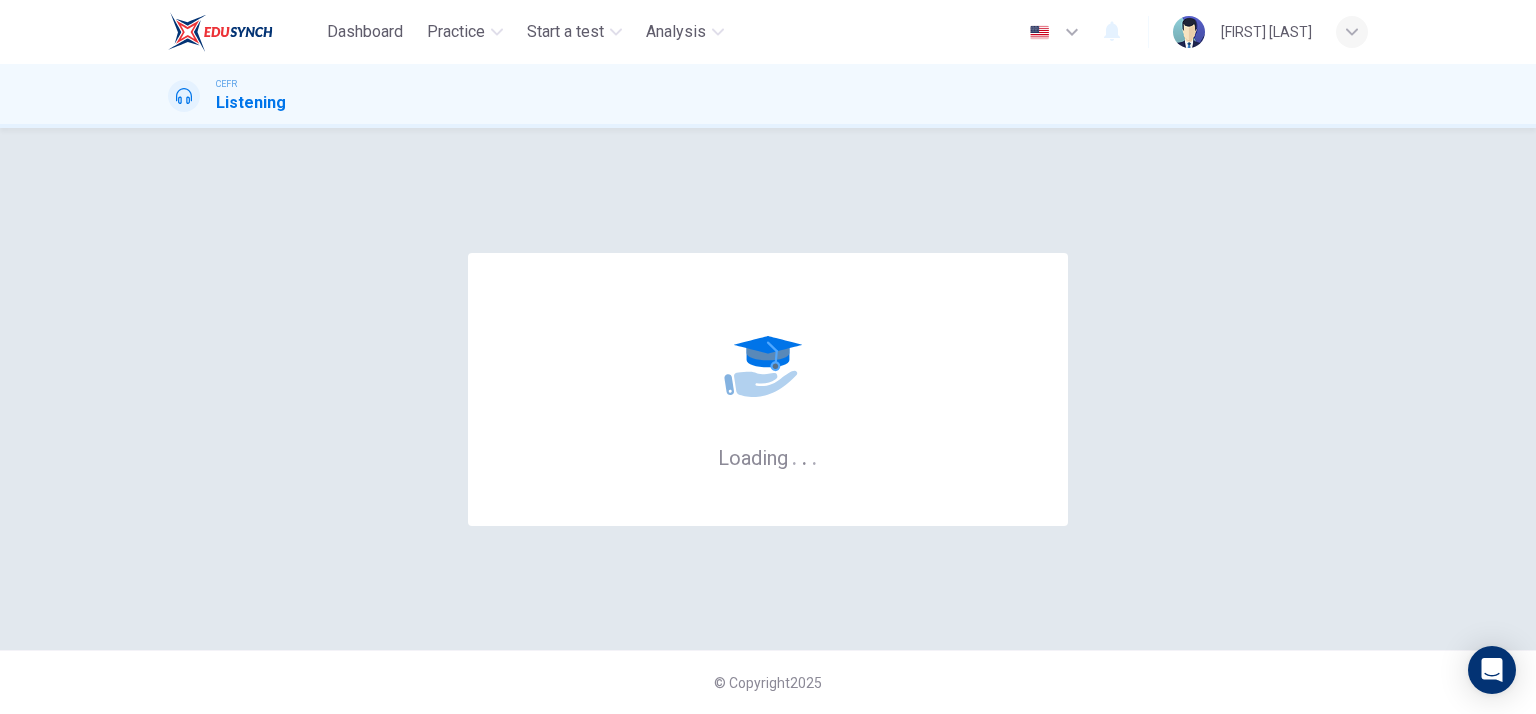 scroll, scrollTop: 0, scrollLeft: 0, axis: both 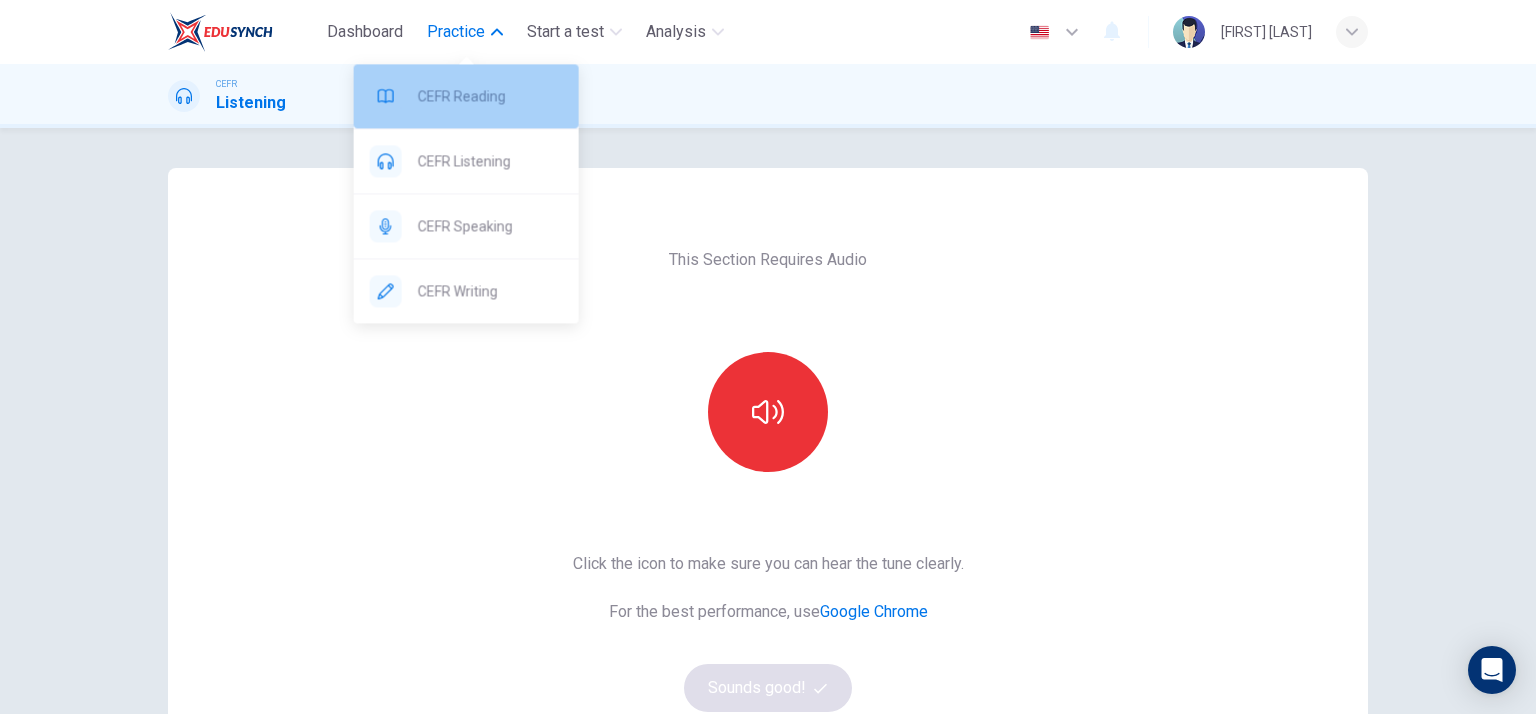 click on "CEFR Reading" at bounding box center (490, 96) 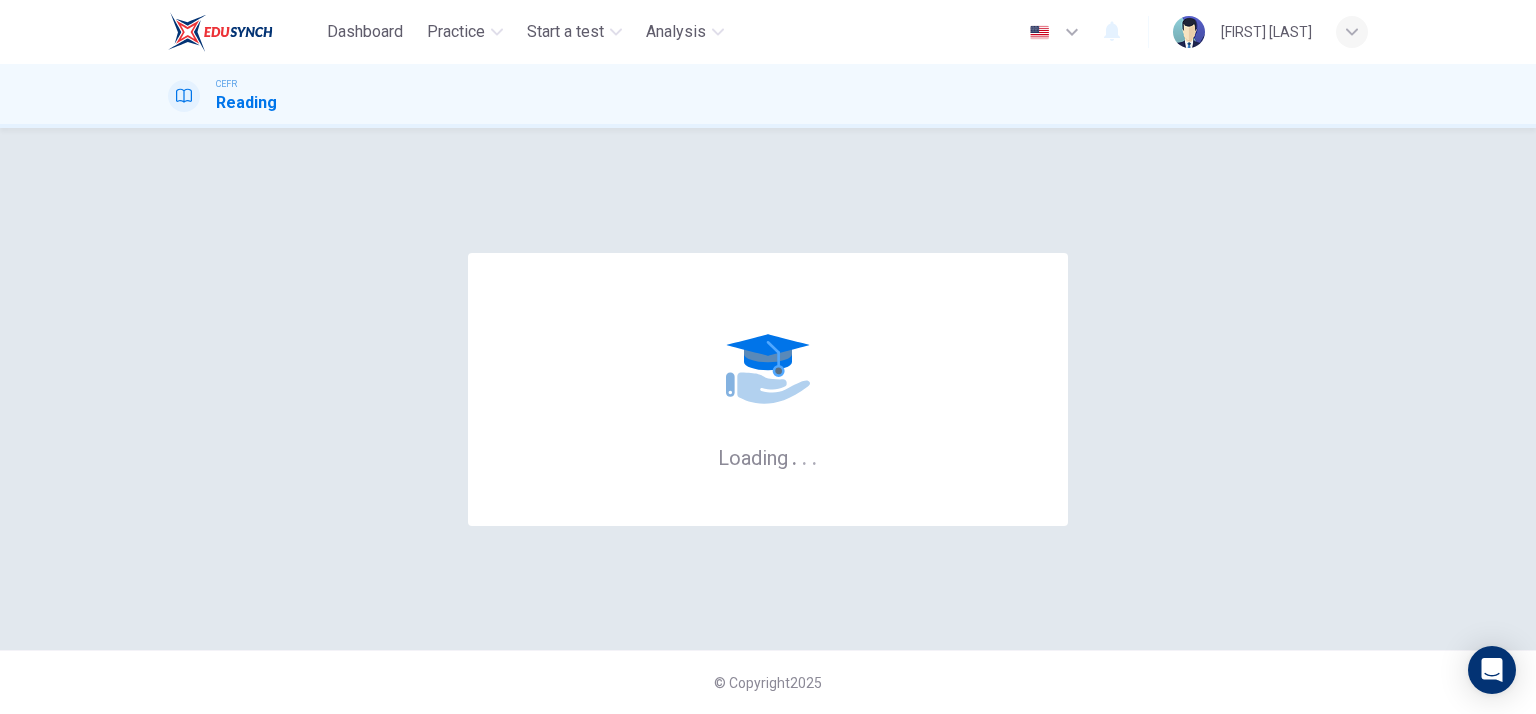 scroll, scrollTop: 0, scrollLeft: 0, axis: both 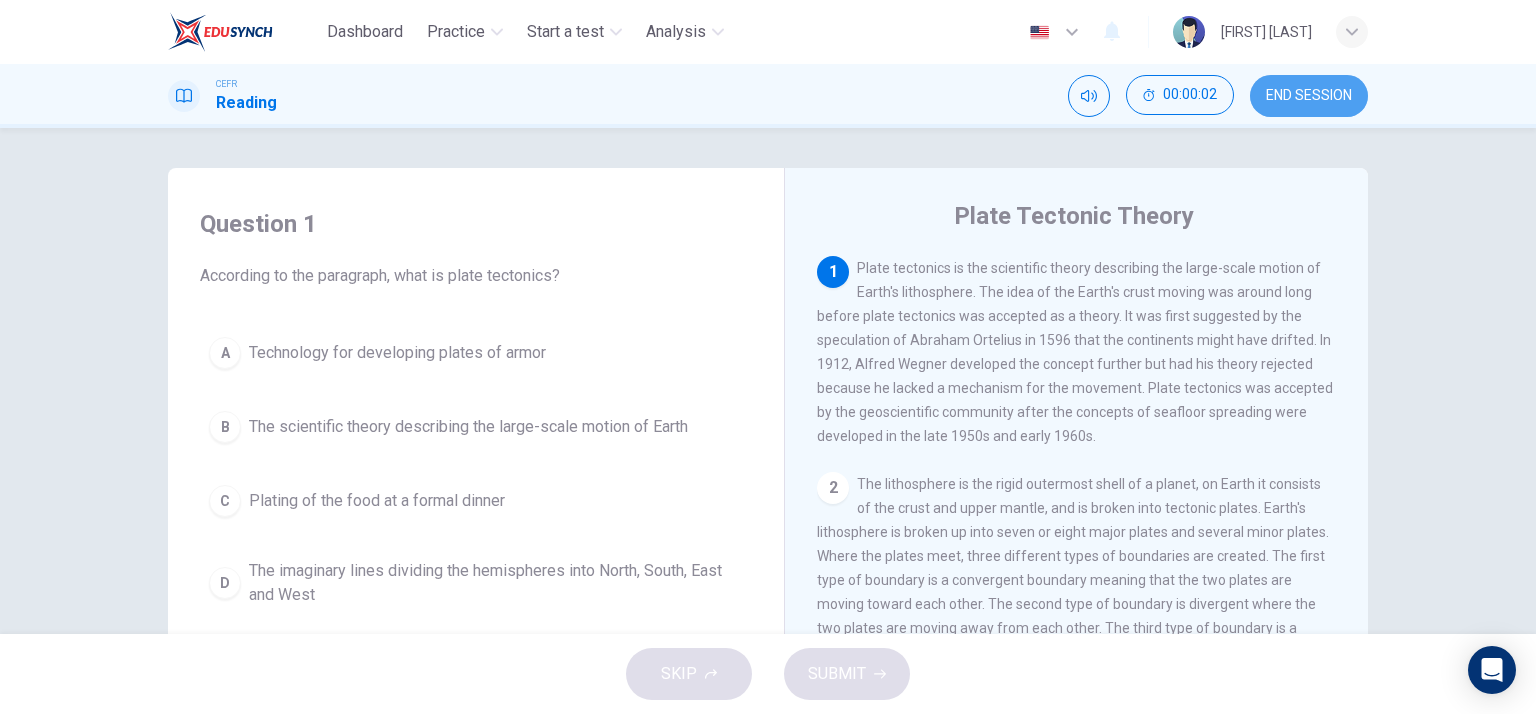 click on "END SESSION" at bounding box center (1309, 96) 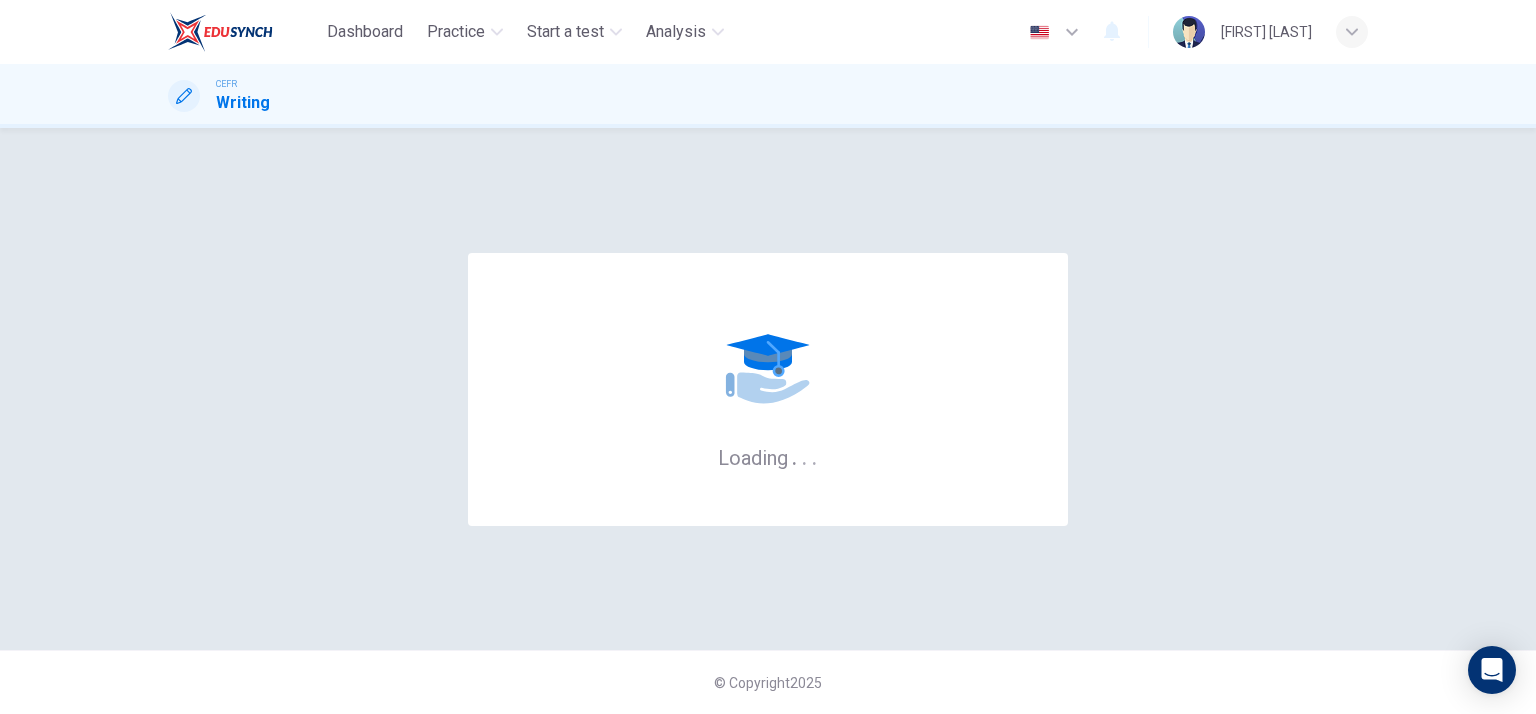 scroll, scrollTop: 0, scrollLeft: 0, axis: both 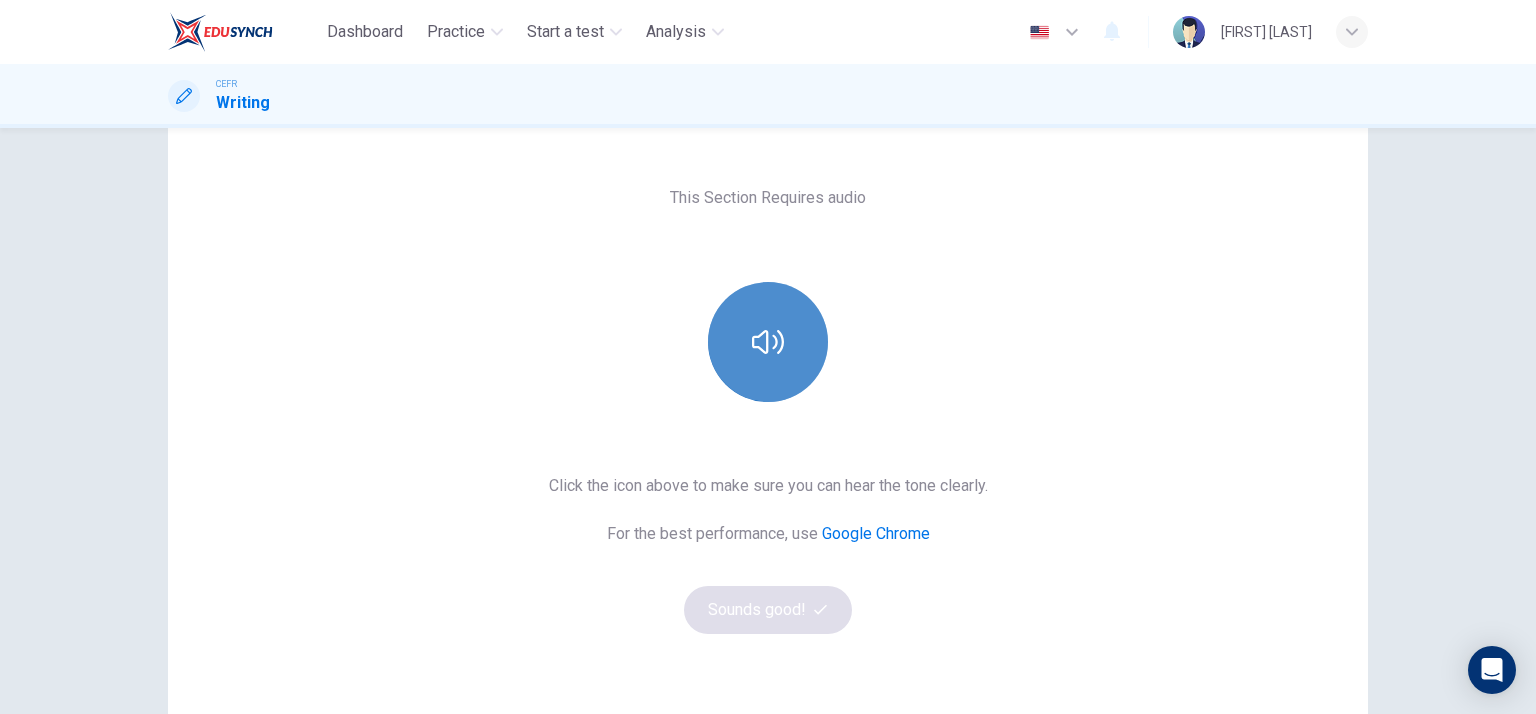 click at bounding box center [768, 342] 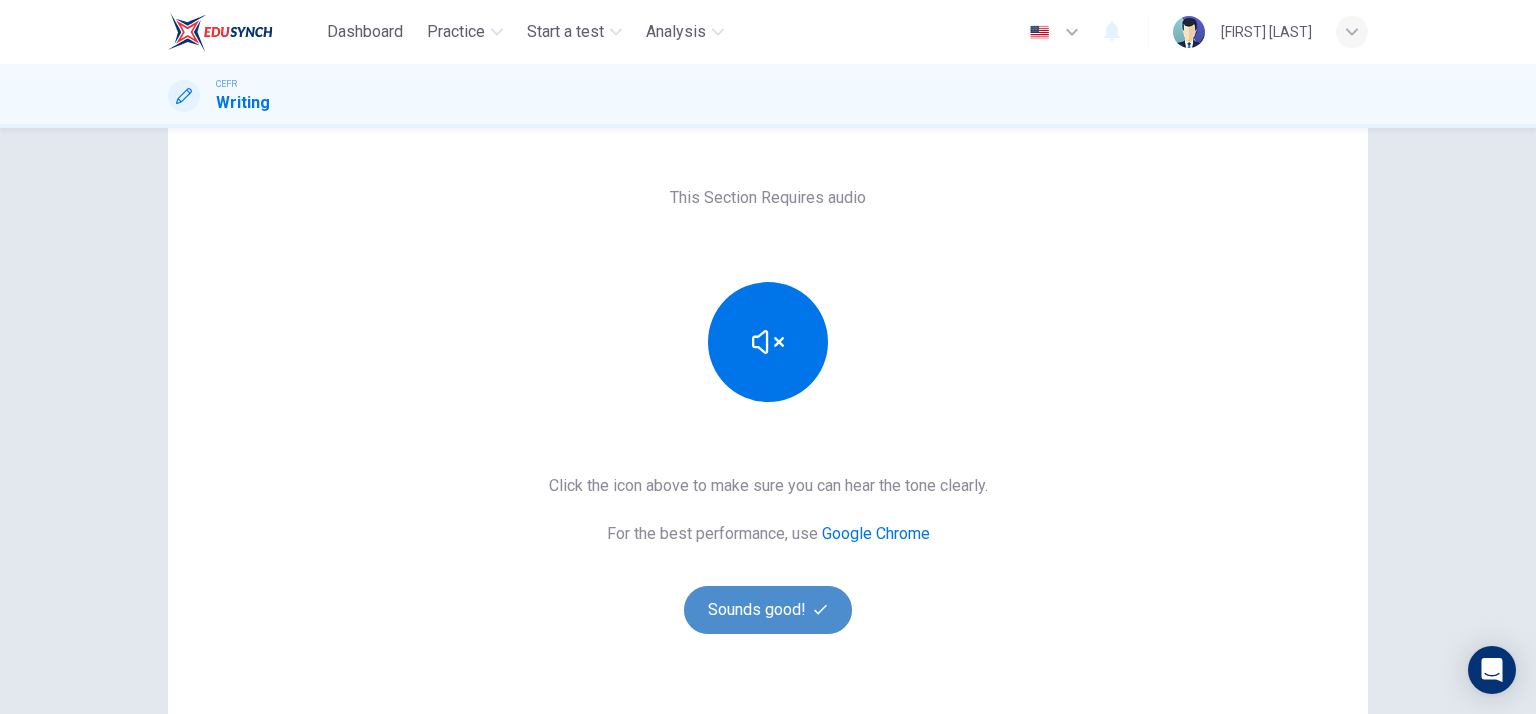 click on "Sounds good!" at bounding box center [768, 610] 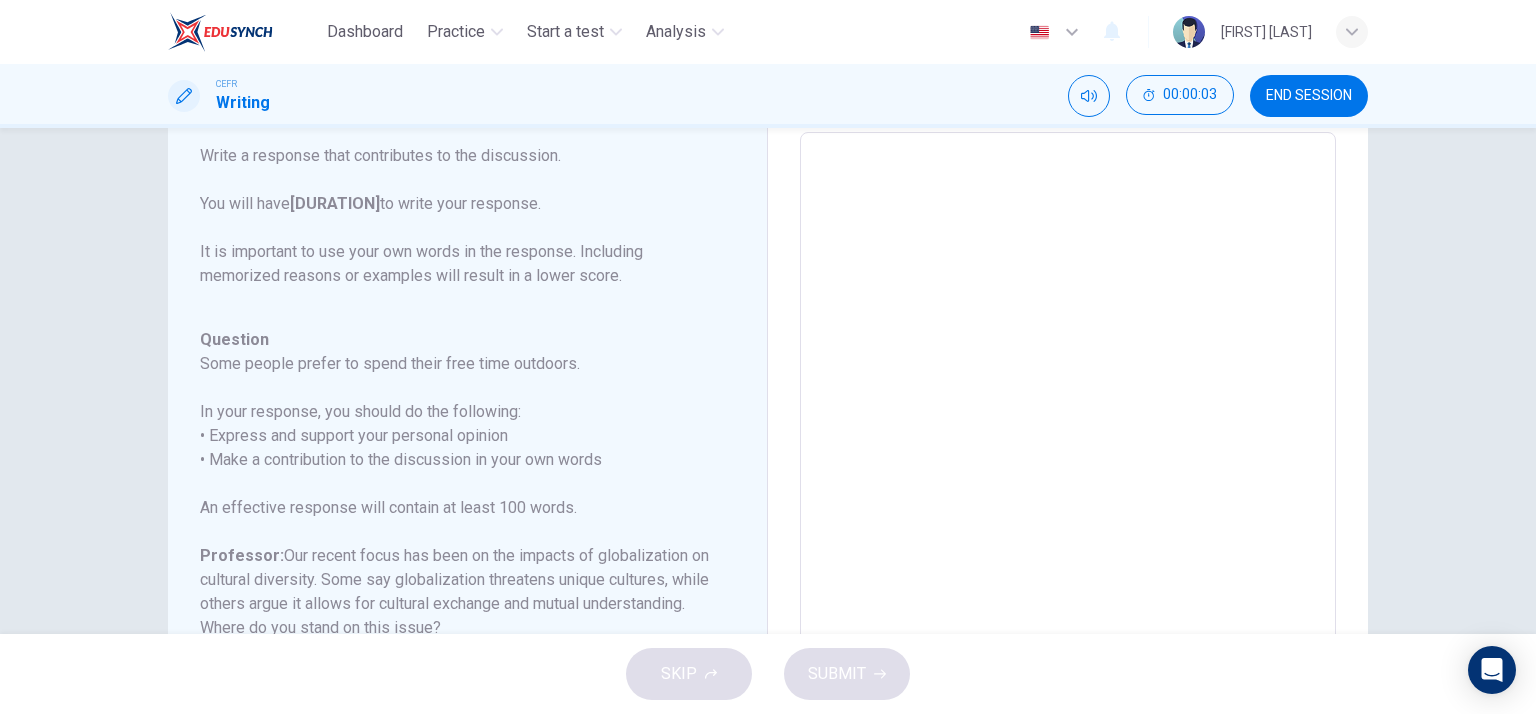 scroll, scrollTop: 0, scrollLeft: 0, axis: both 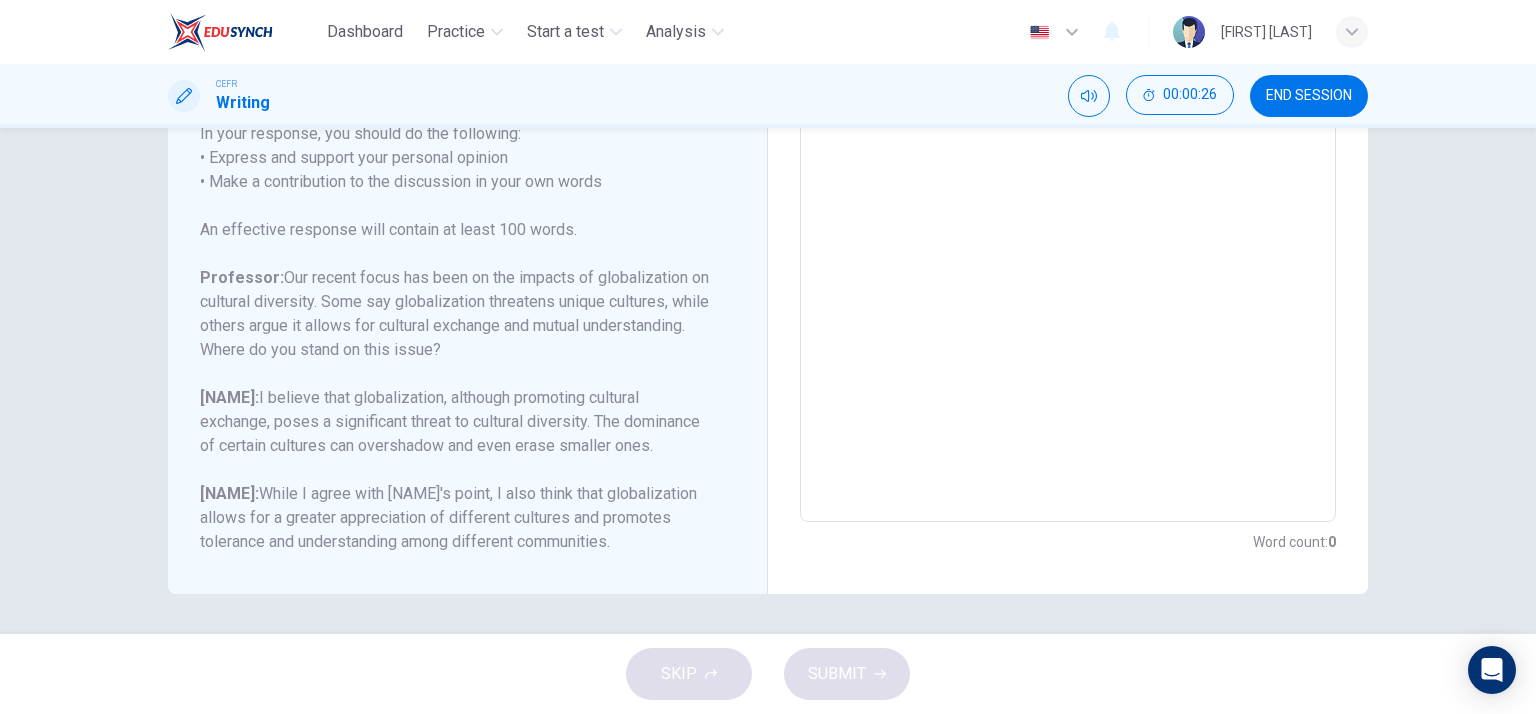 click on "SKIP SUBMIT" at bounding box center (768, 674) 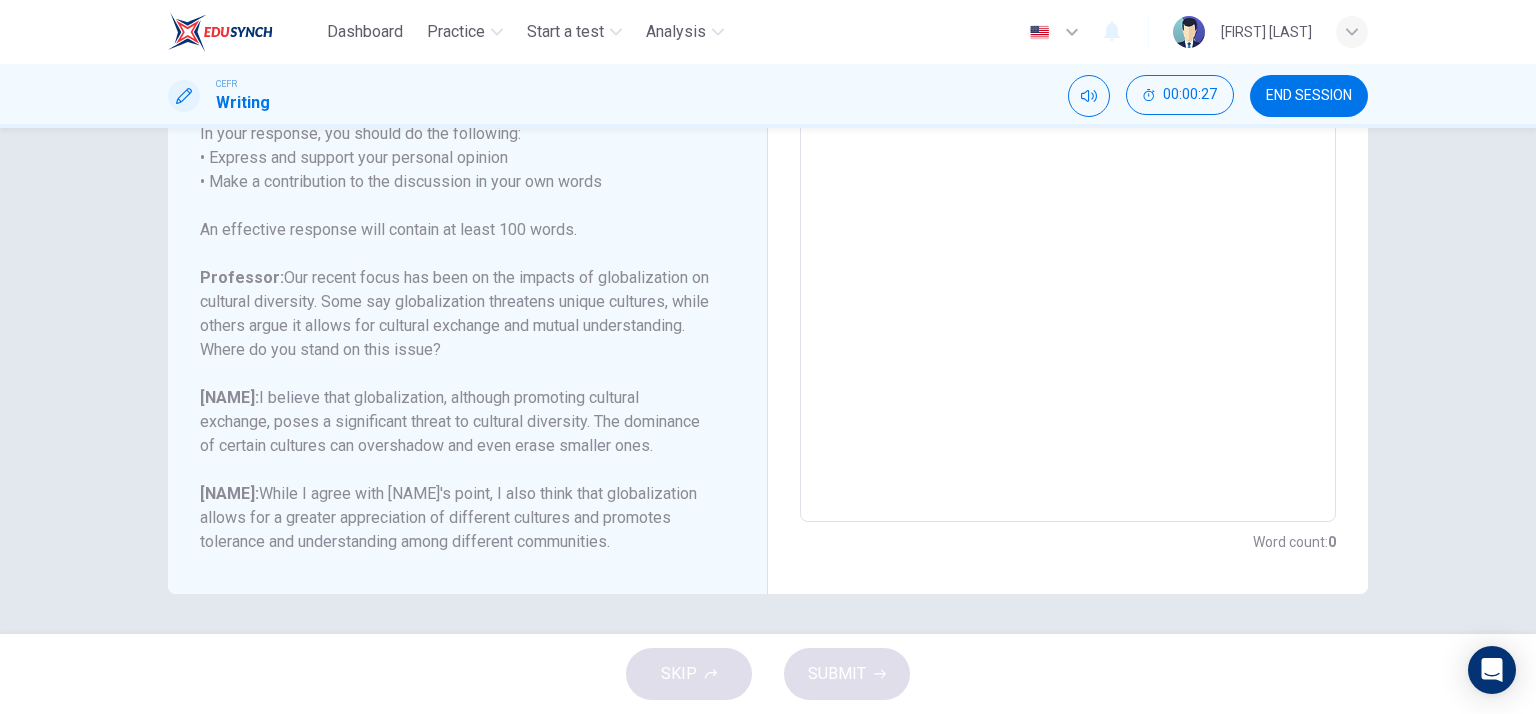 click at bounding box center [1068, 188] 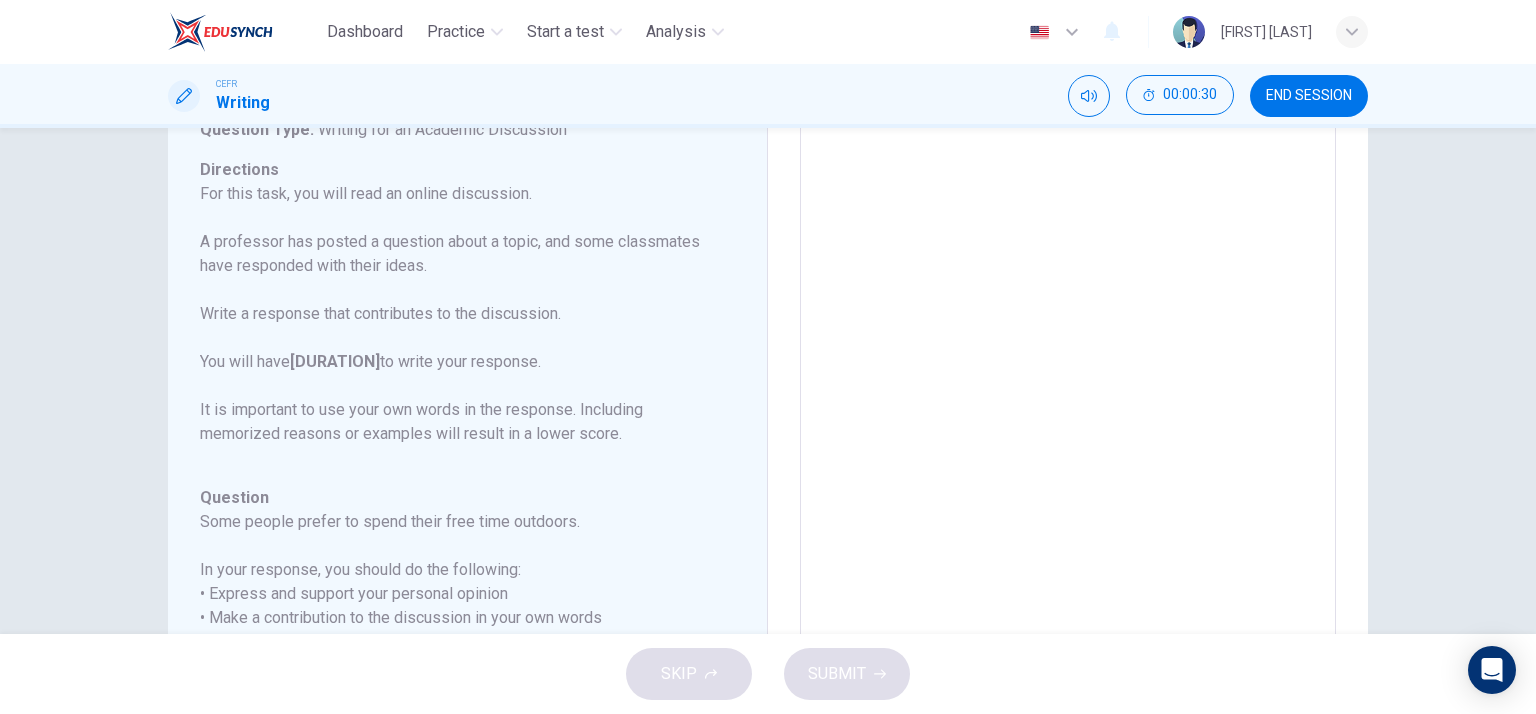scroll, scrollTop: 0, scrollLeft: 0, axis: both 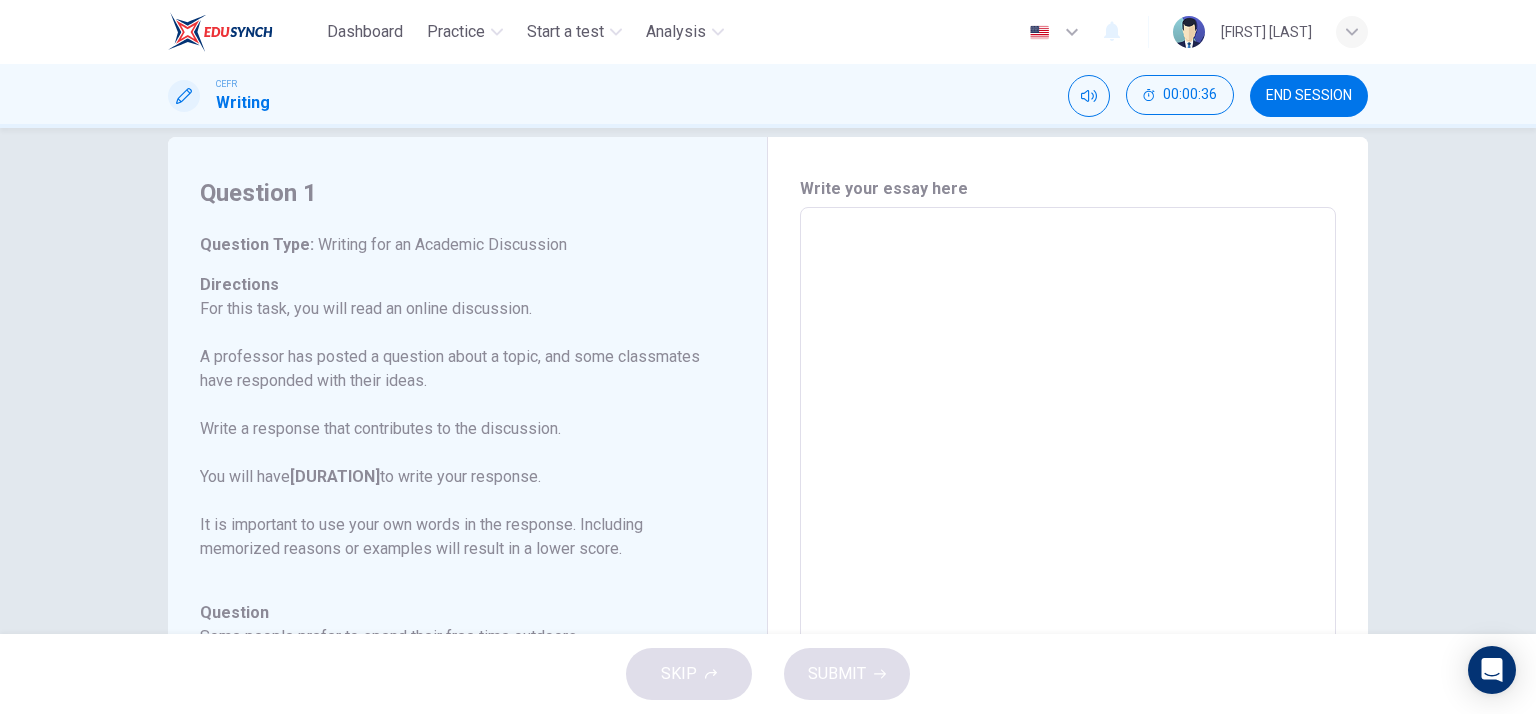 drag, startPoint x: 199, startPoint y: 195, endPoint x: 303, endPoint y: 447, distance: 272.61694 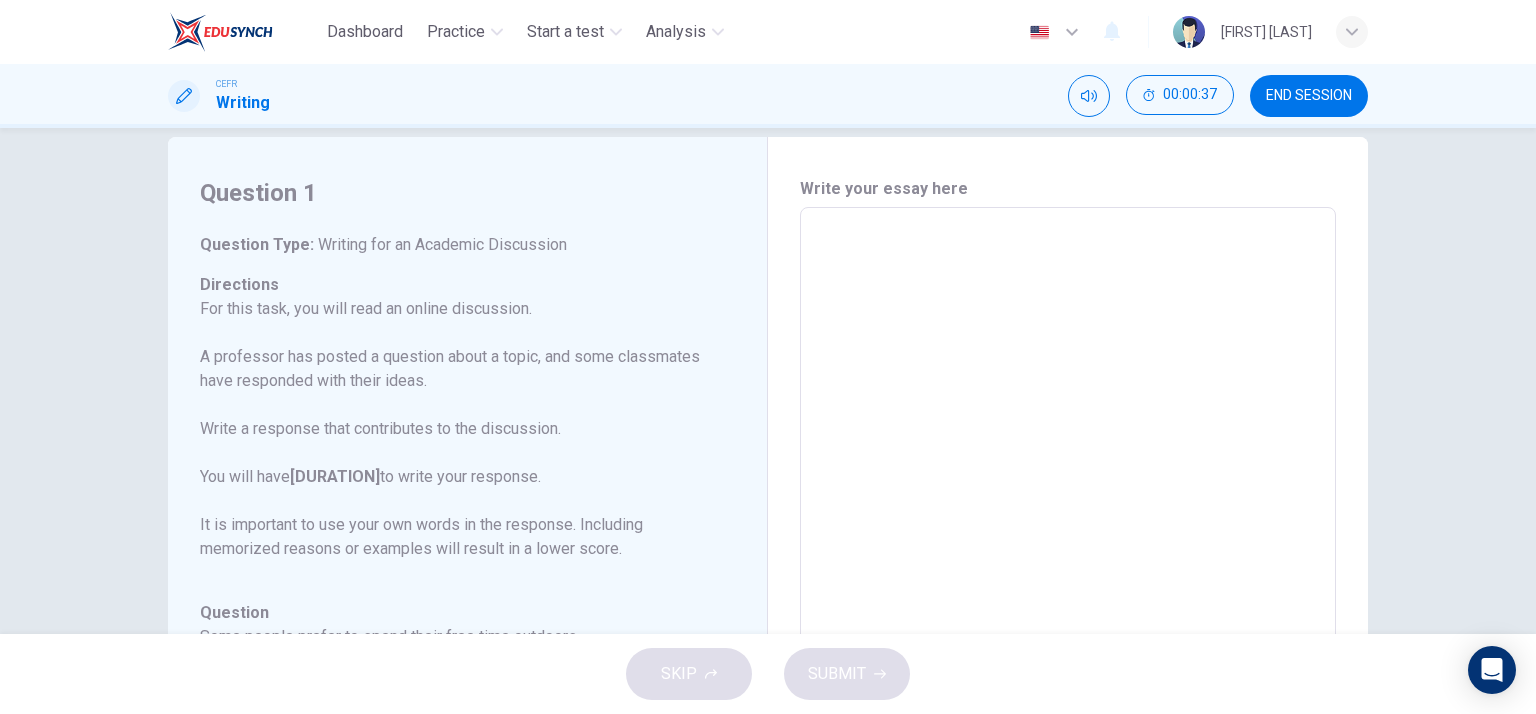 drag, startPoint x: 308, startPoint y: 430, endPoint x: 462, endPoint y: 442, distance: 154.46683 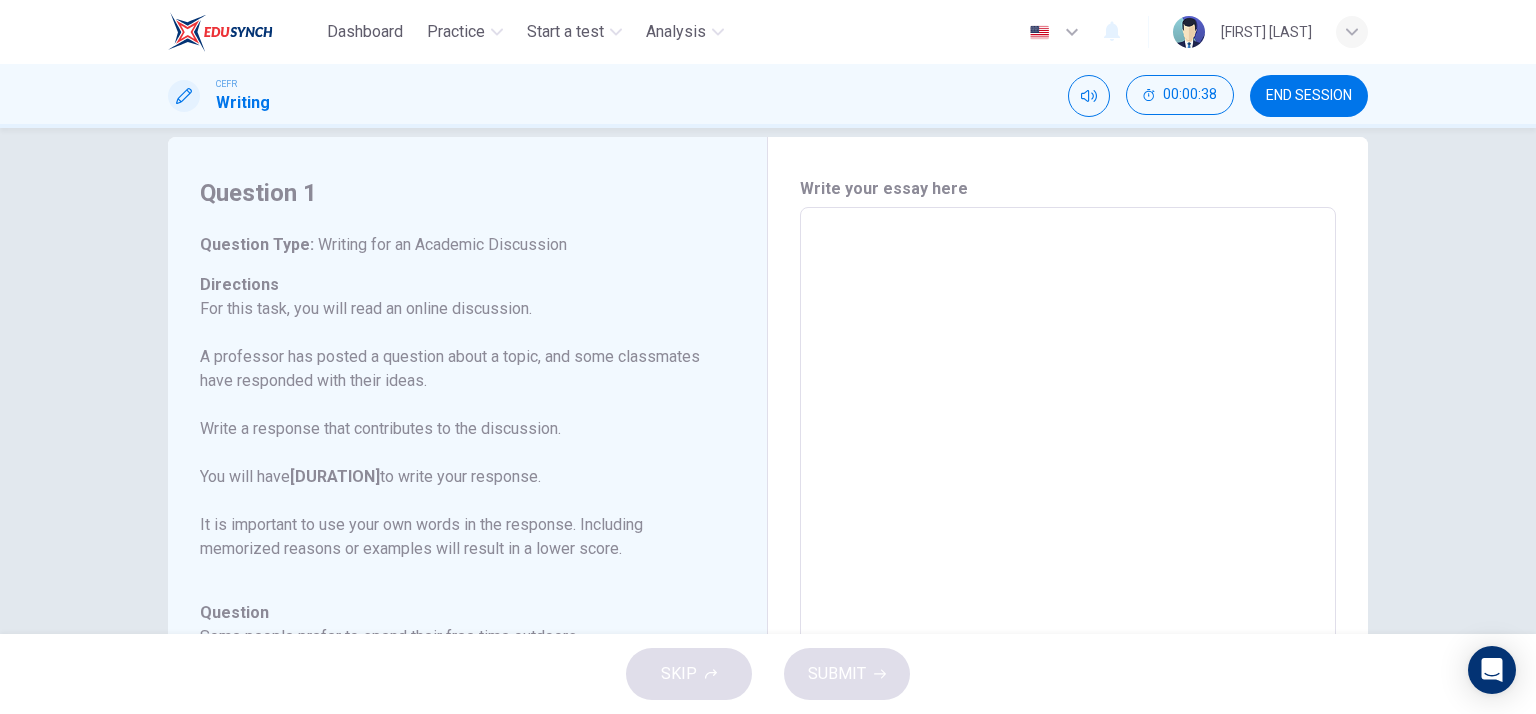 scroll, scrollTop: 221, scrollLeft: 0, axis: vertical 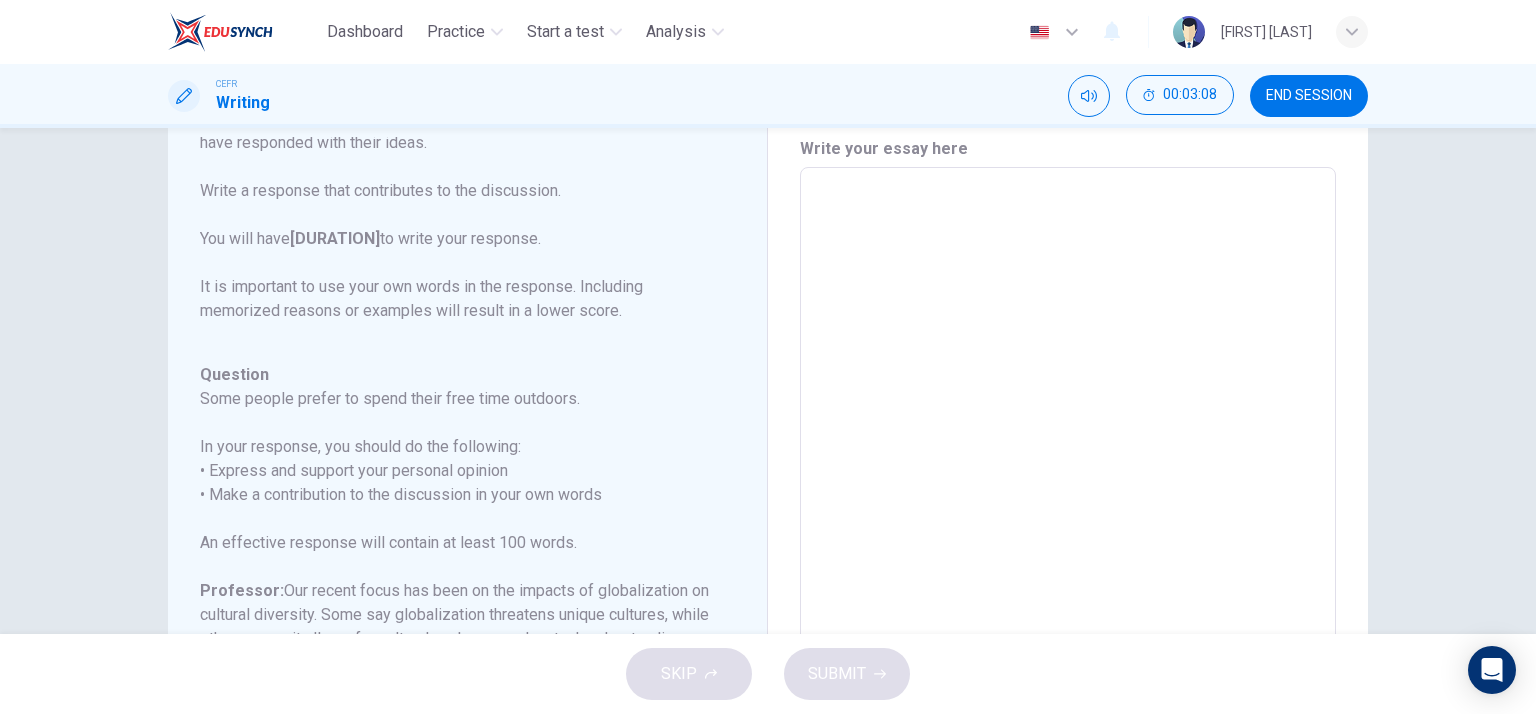 click at bounding box center [1068, 501] 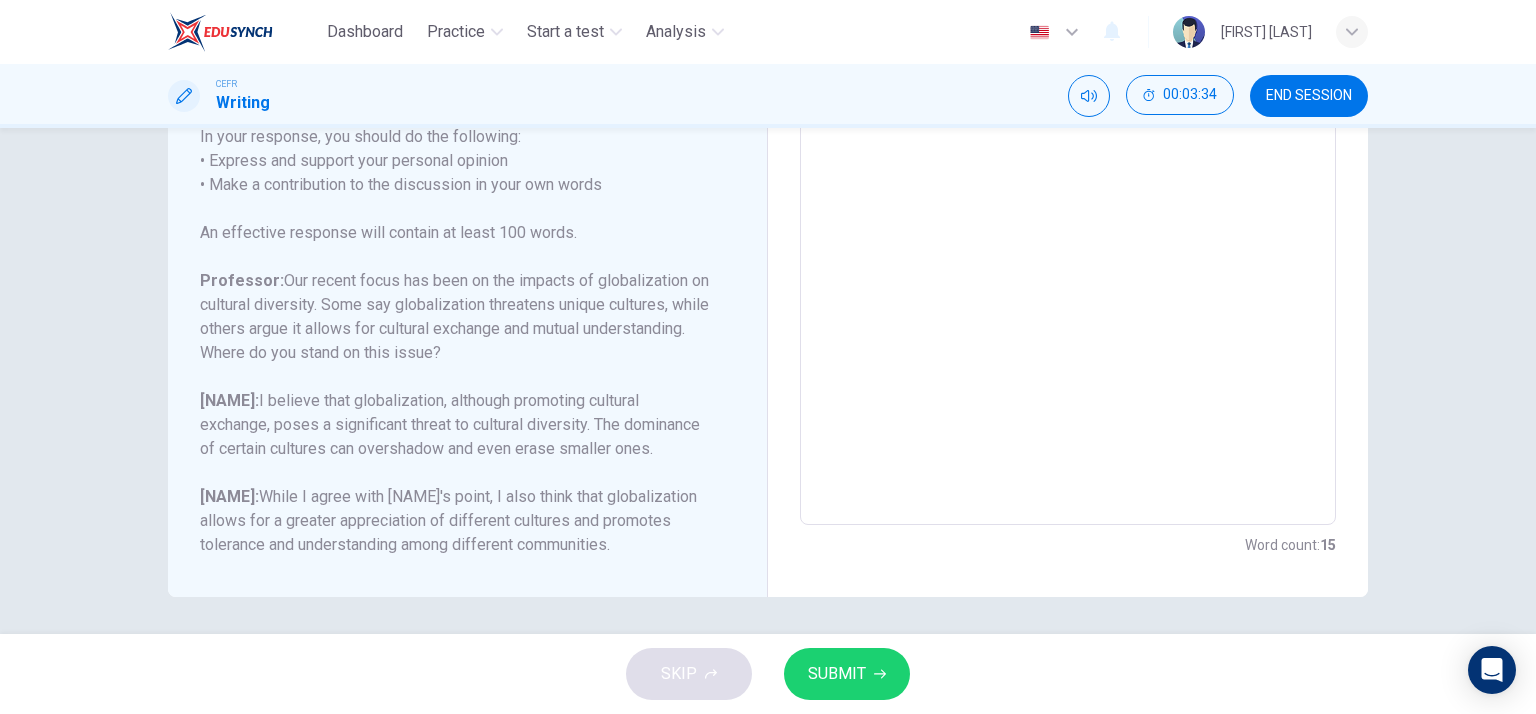 scroll, scrollTop: 384, scrollLeft: 0, axis: vertical 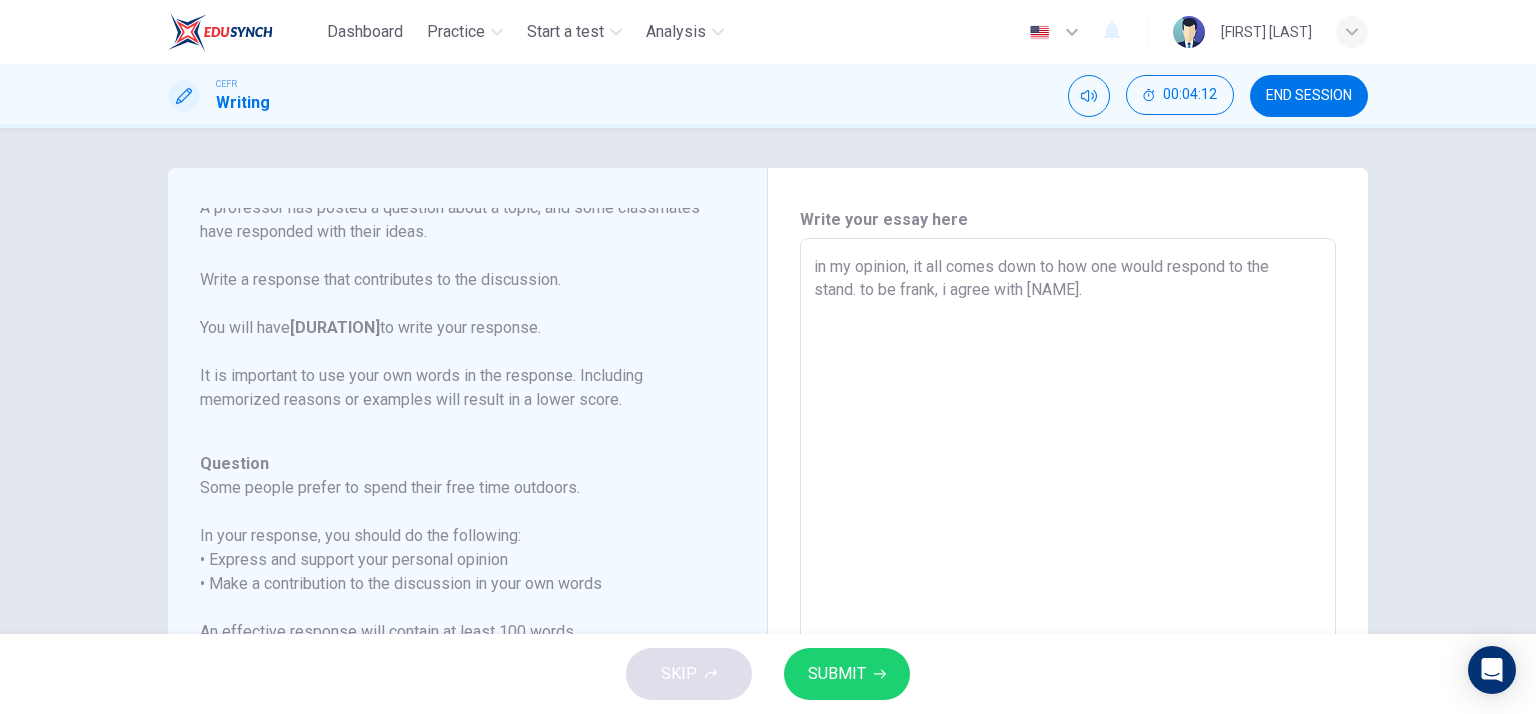 click on "in my opinion, it all comes down to how one would respond to the stand. to be frank, i agree with [NAME]." at bounding box center (1068, 572) 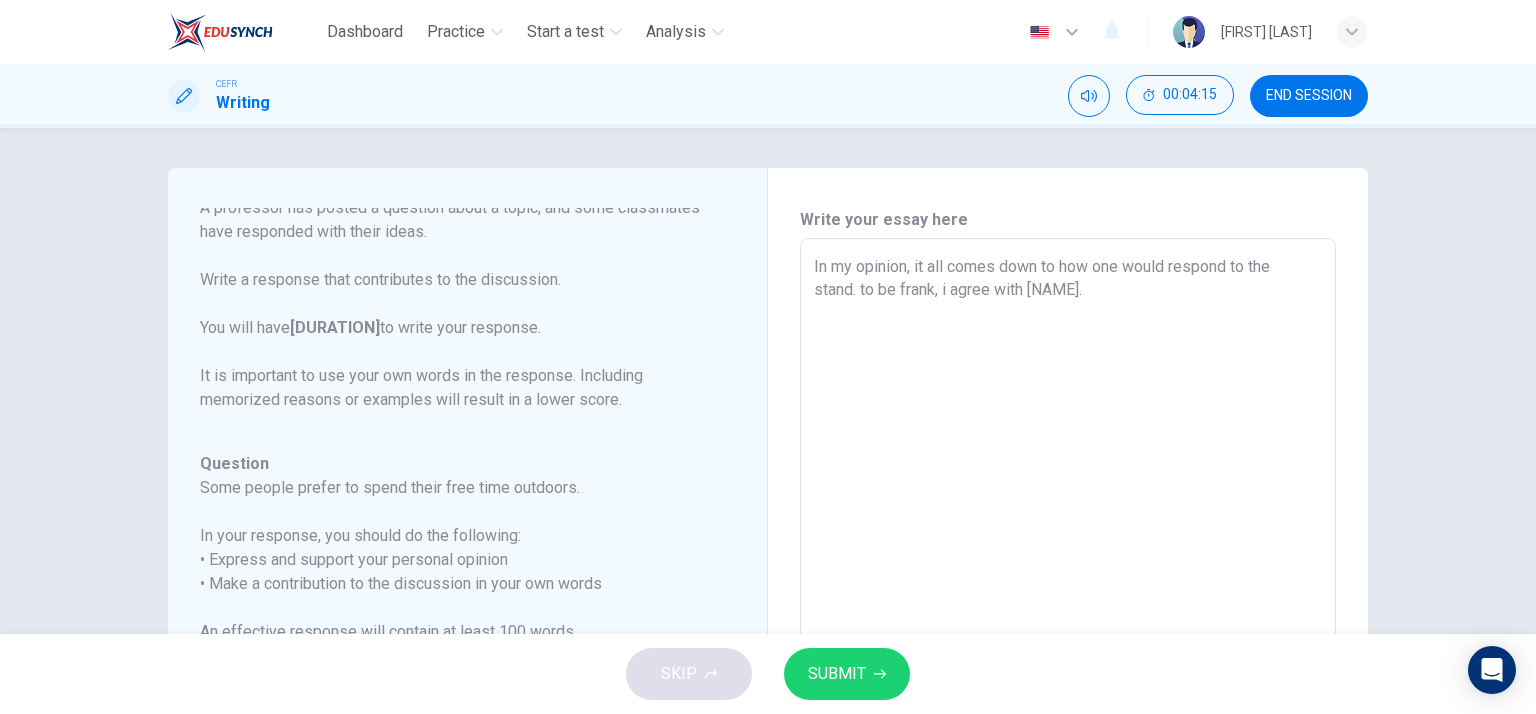 click on "In my opinion, it all comes down to how one would respond to the stand. to be frank, i agree with [NAME]." at bounding box center [1068, 572] 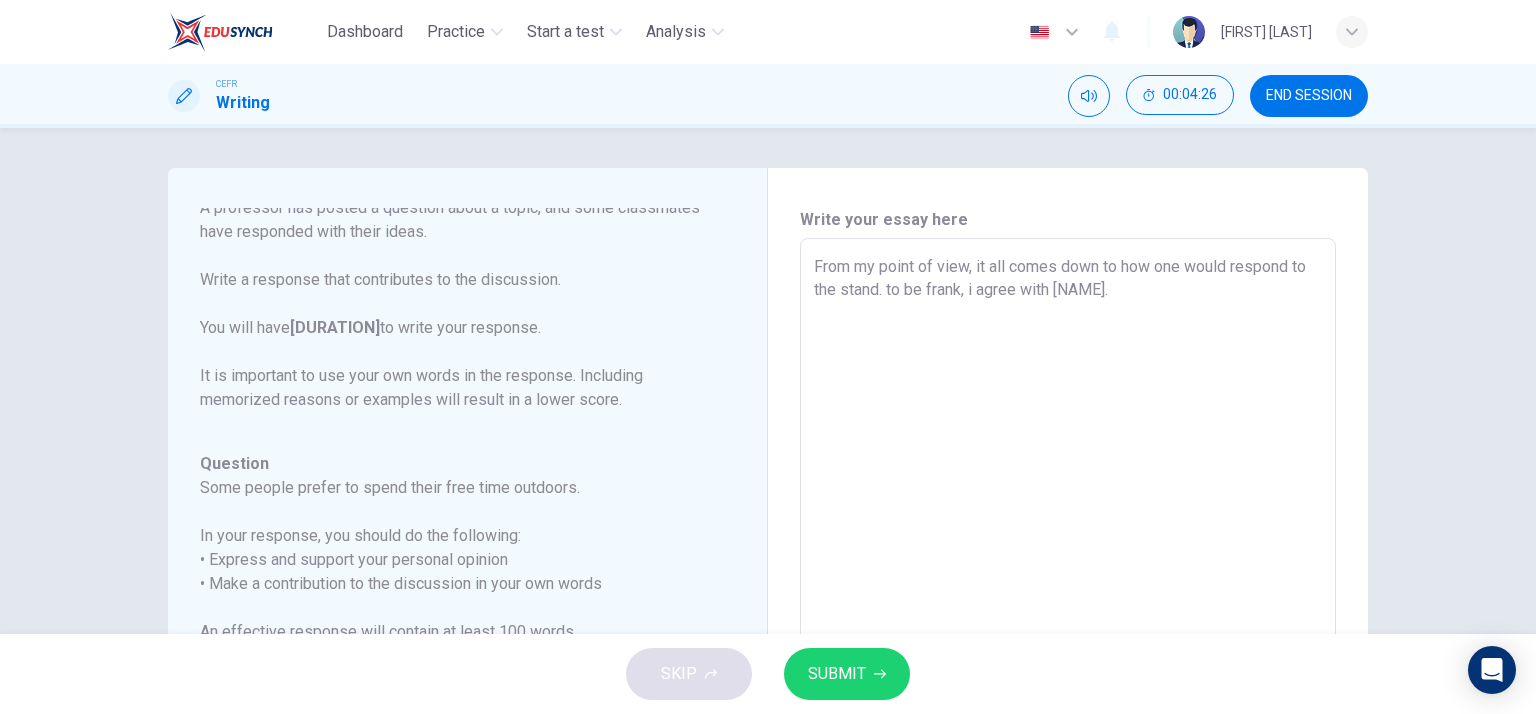 click on "From my point of view, it all comes down to how one would respond to the stand. to be frank, i agree with [NAME]." at bounding box center (1068, 572) 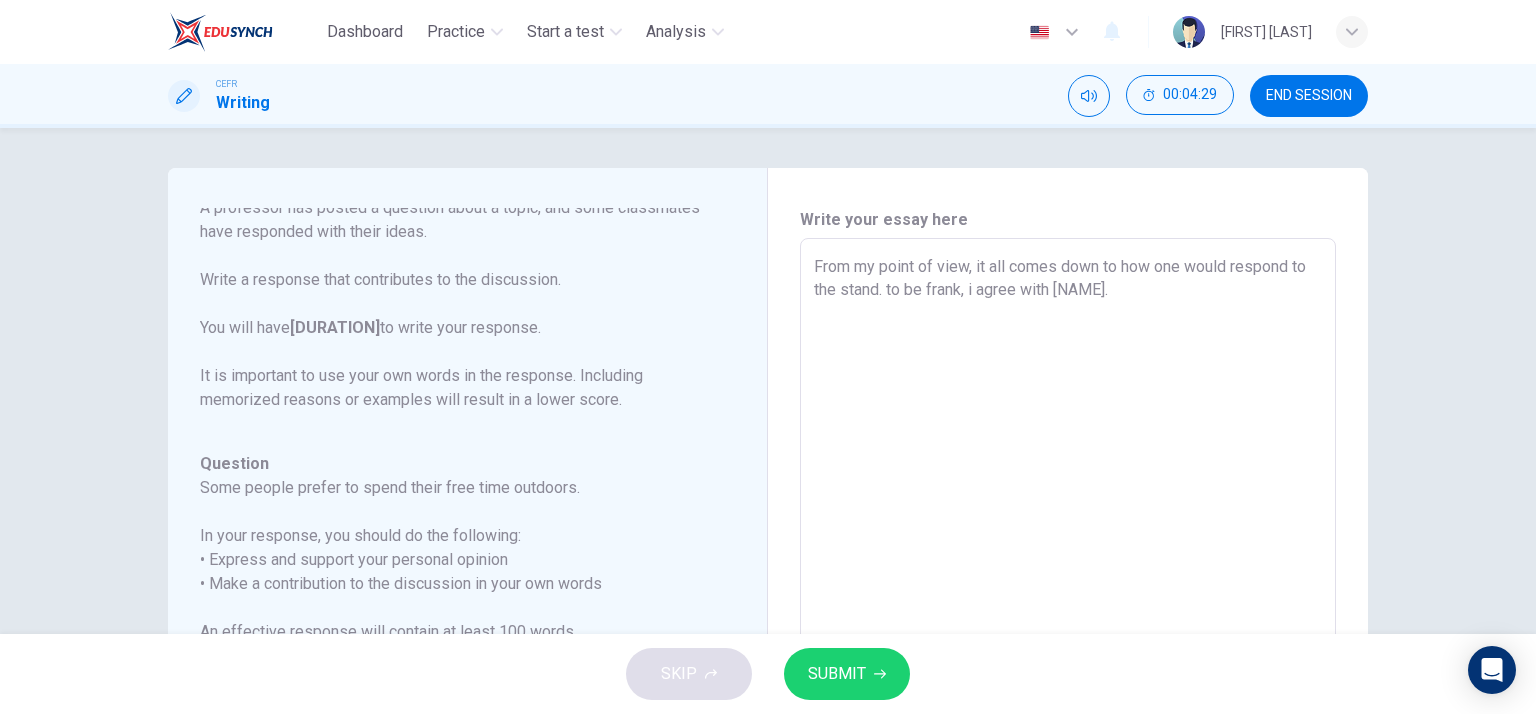 click on "From my point of view, it all comes down to how one would respond to the stand. to be frank, i agree with [NAME]." at bounding box center [1068, 572] 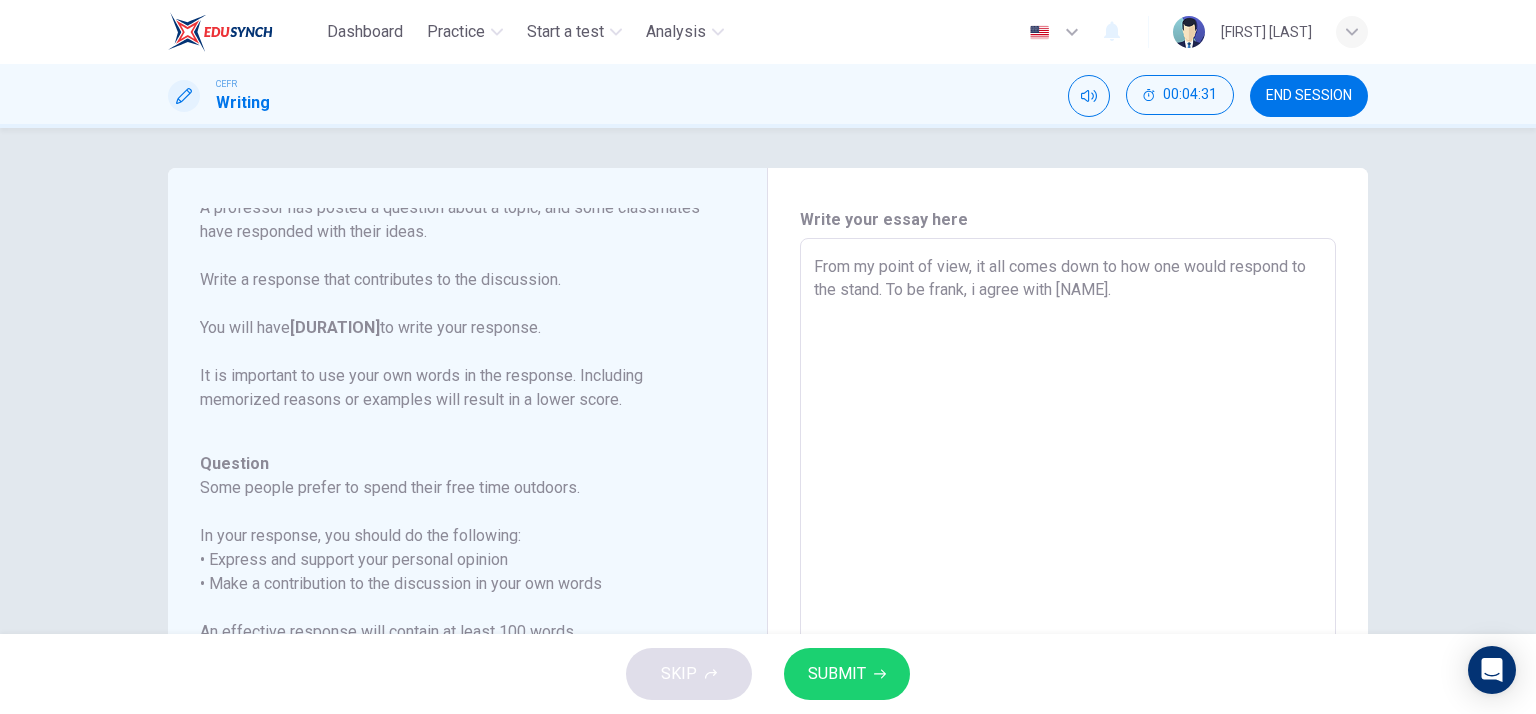 click on "From my point of view, it all comes down to how one would respond to the stand. To be frank, i agree with [NAME]." at bounding box center [1068, 572] 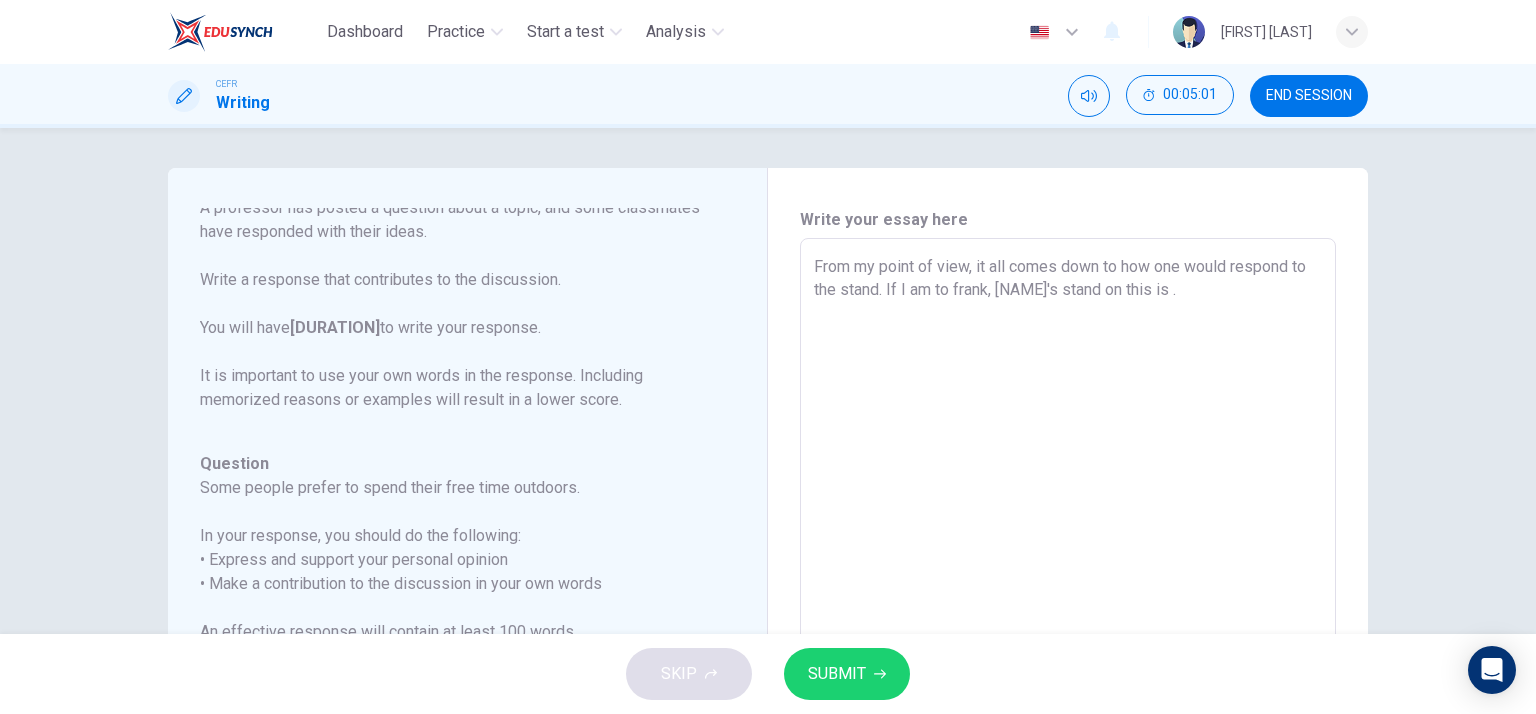 click on "From my point of view, it all comes down to how one would respond to the stand. If I am to frank, [NAME]'s stand on this is ." at bounding box center [1068, 572] 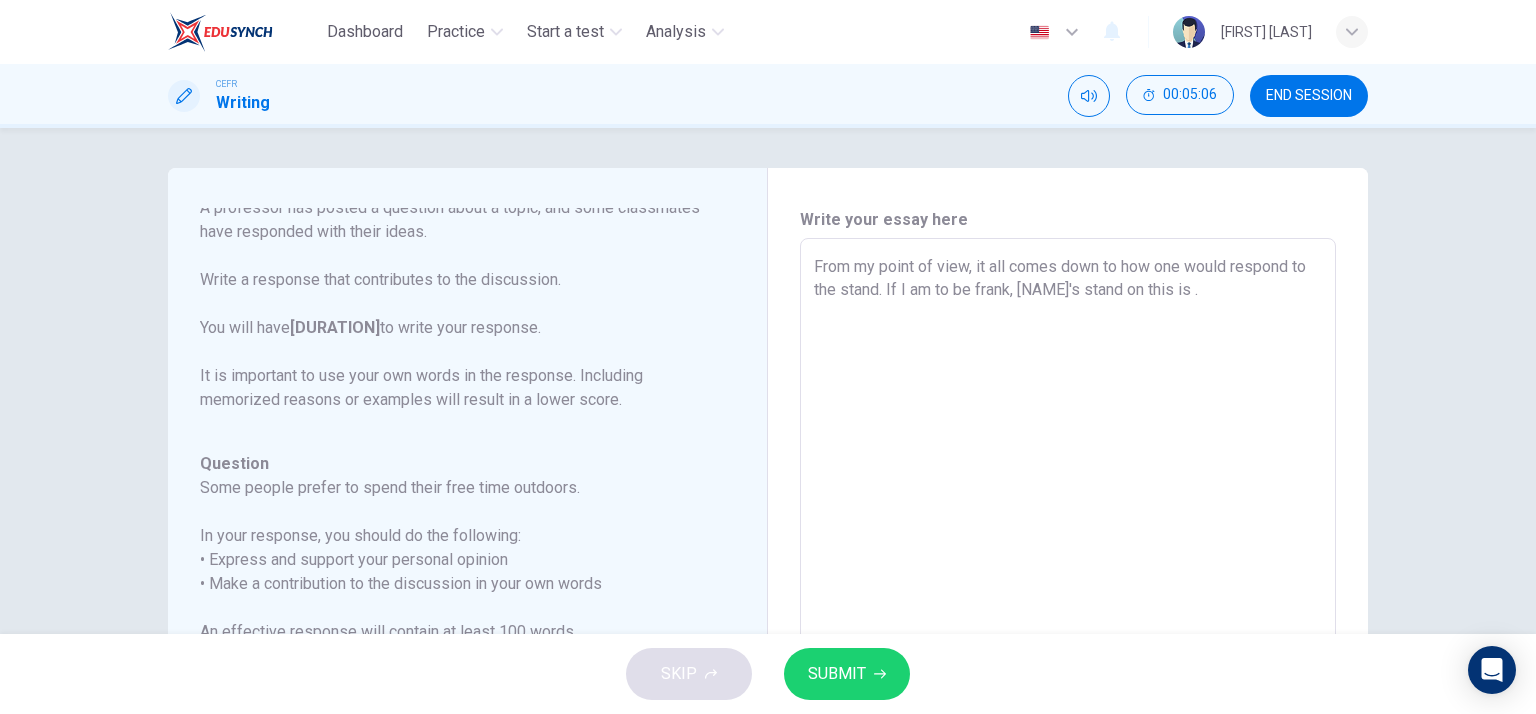 click on "From my point of view, it all comes down to how one would respond to the stand. If I am to be frank, [NAME]'s stand on this is ." at bounding box center (1068, 572) 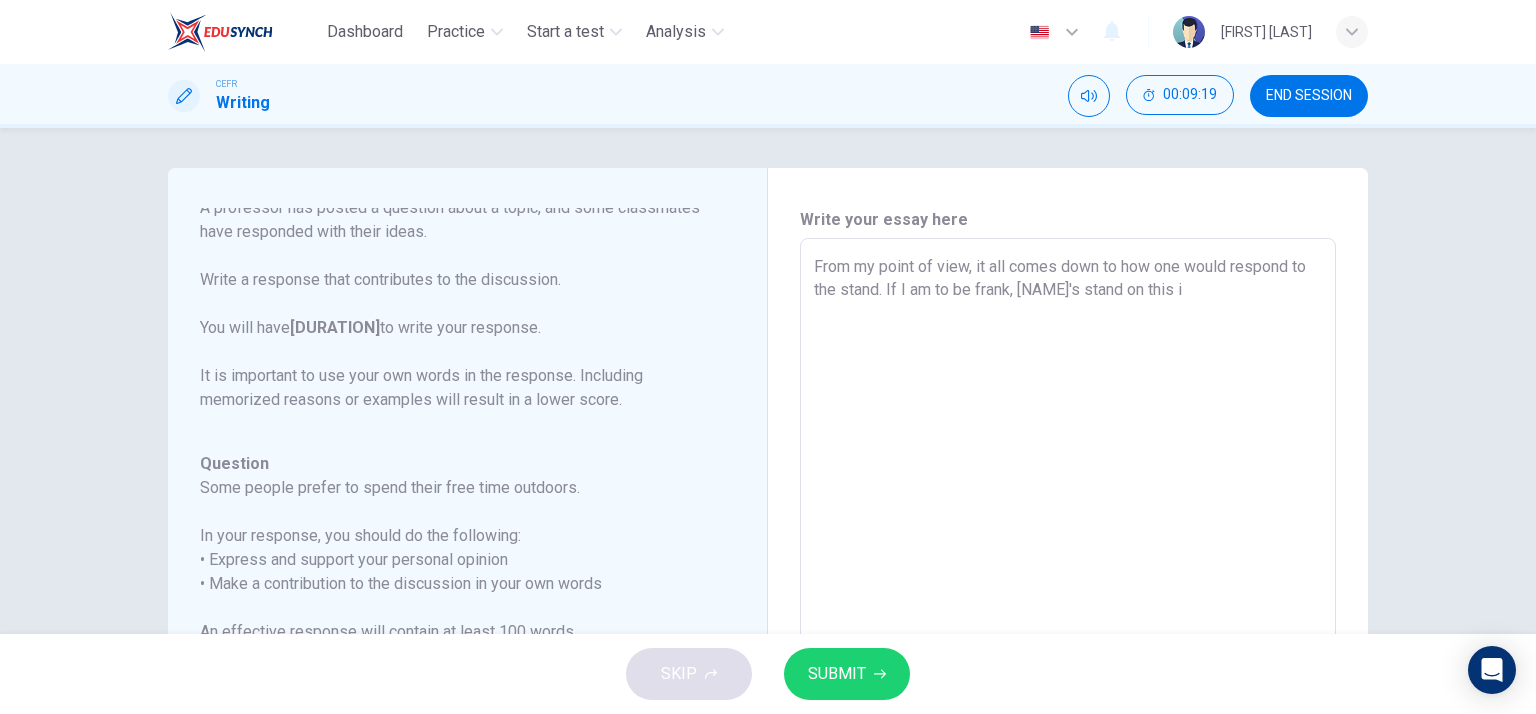 type on "From my point of view, it all comes down to how one would respond to the stand. If I am to be frank, [NAME]'s stand on this i" 